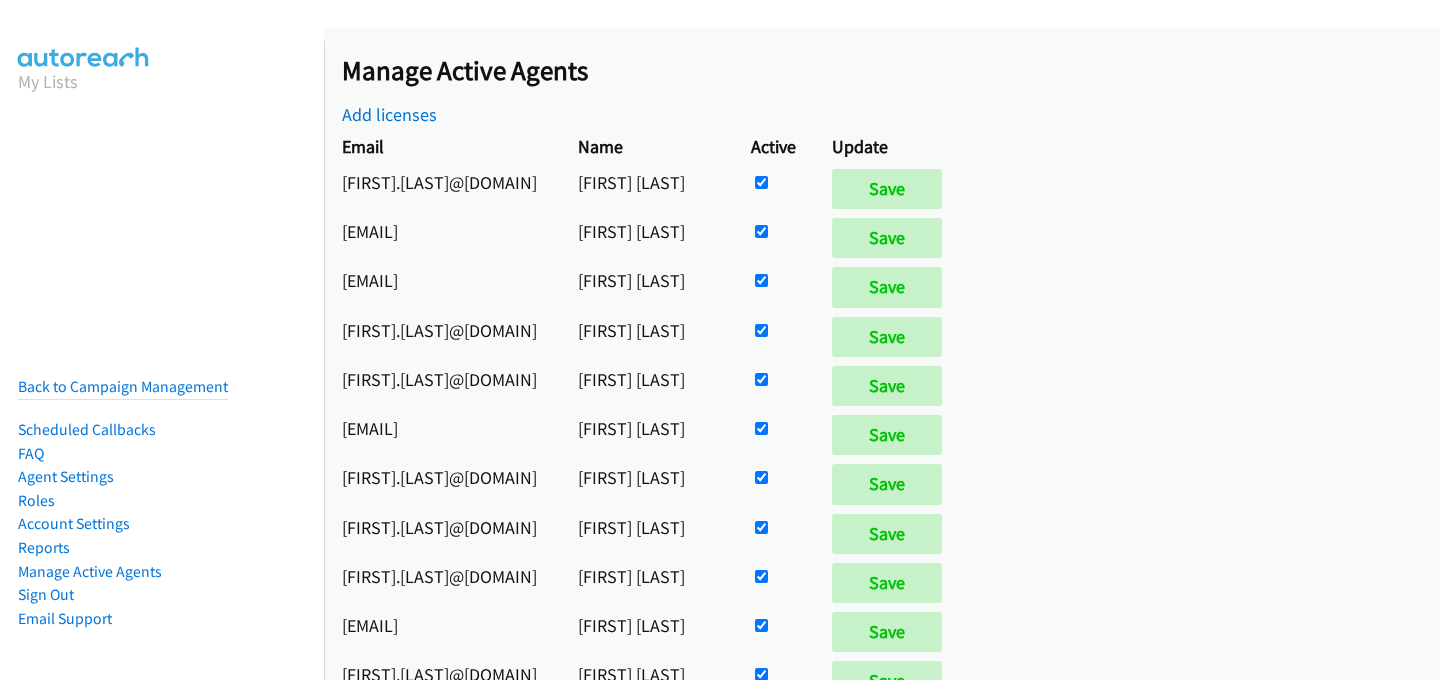scroll, scrollTop: 0, scrollLeft: 0, axis: both 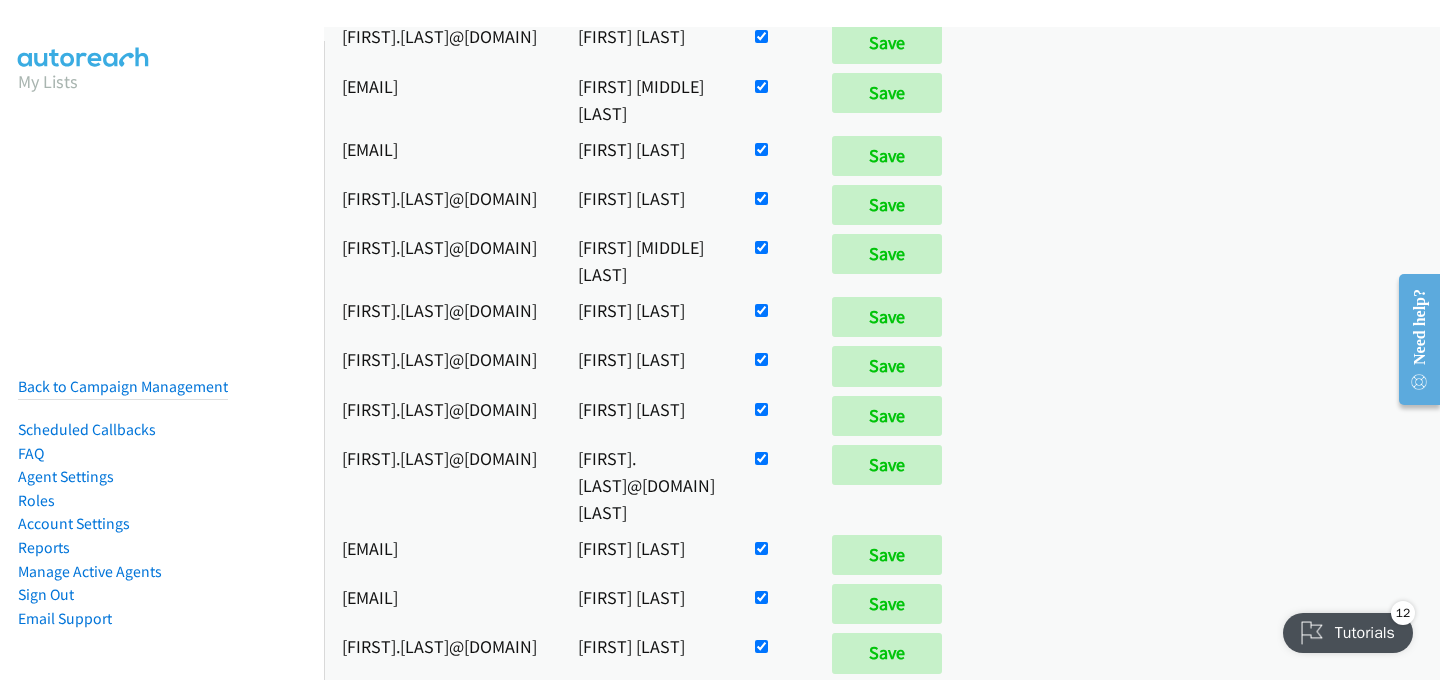 click at bounding box center (761, -1504) 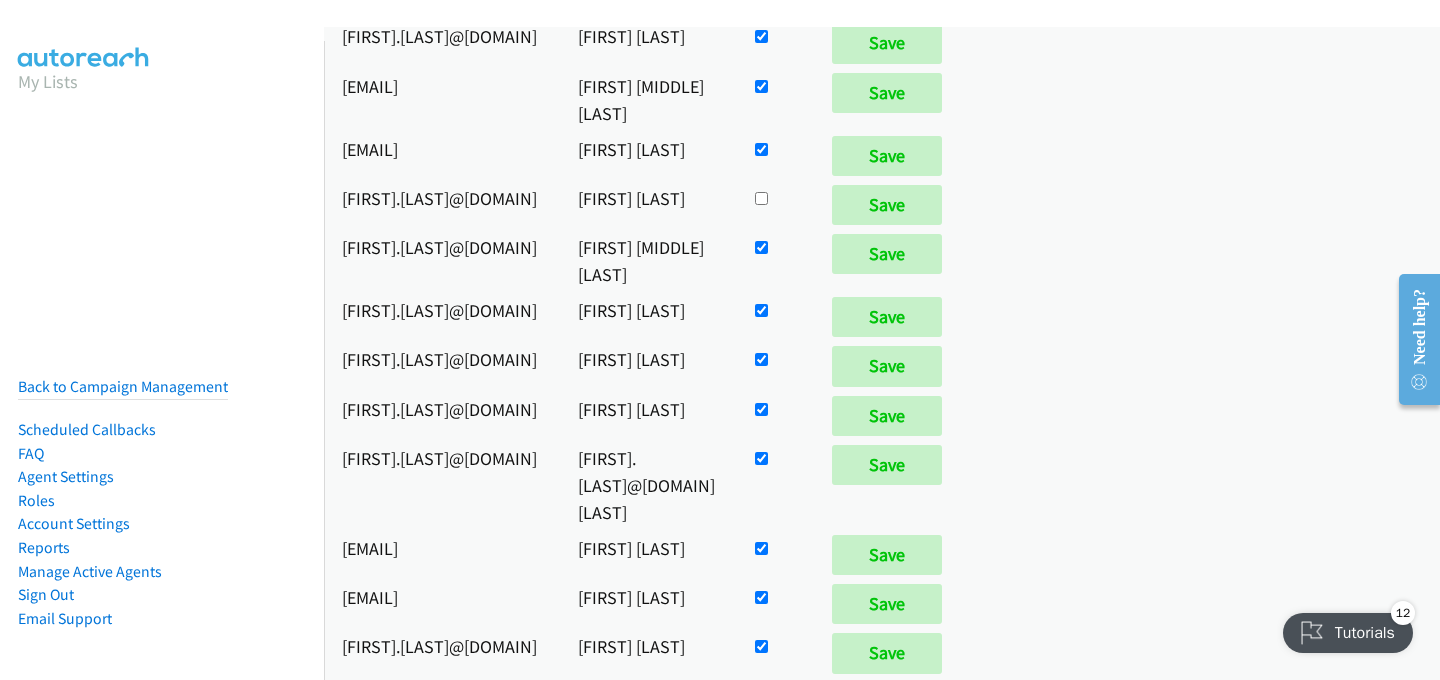 scroll, scrollTop: 1663, scrollLeft: 0, axis: vertical 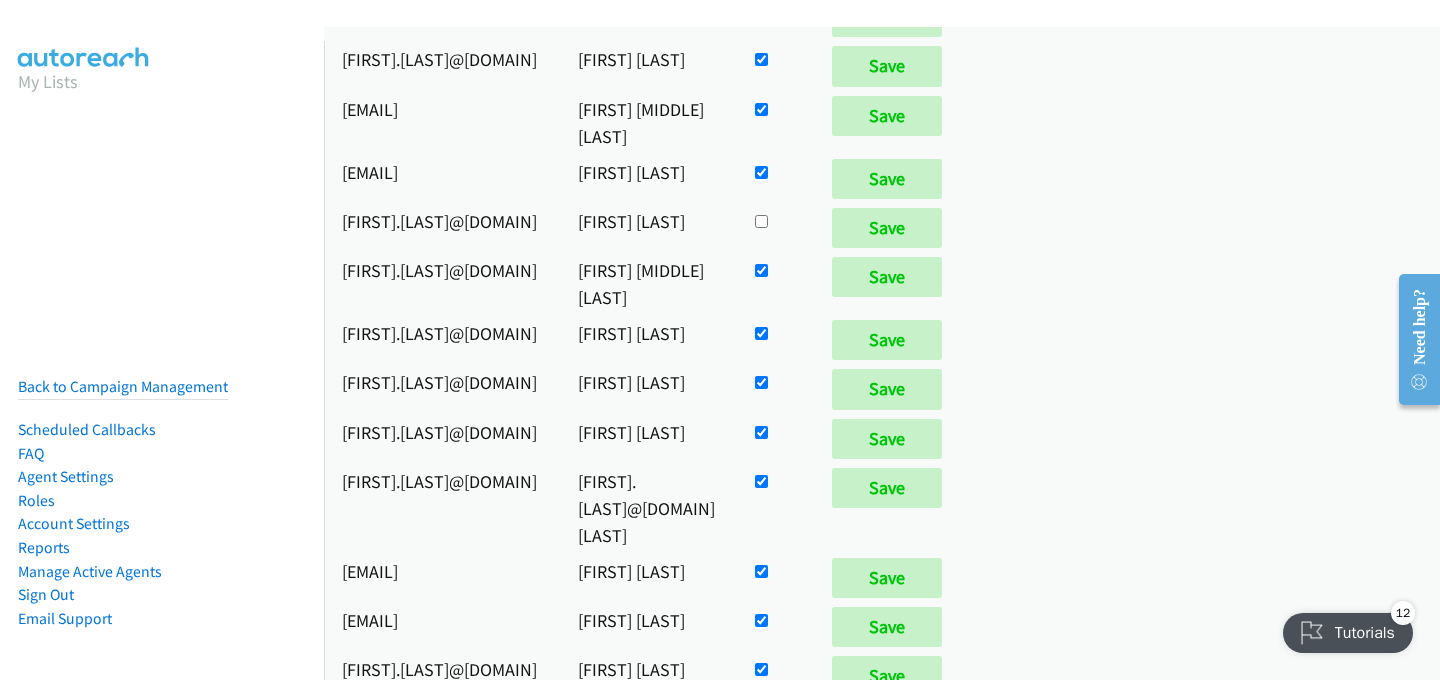 click at bounding box center [761, -1481] 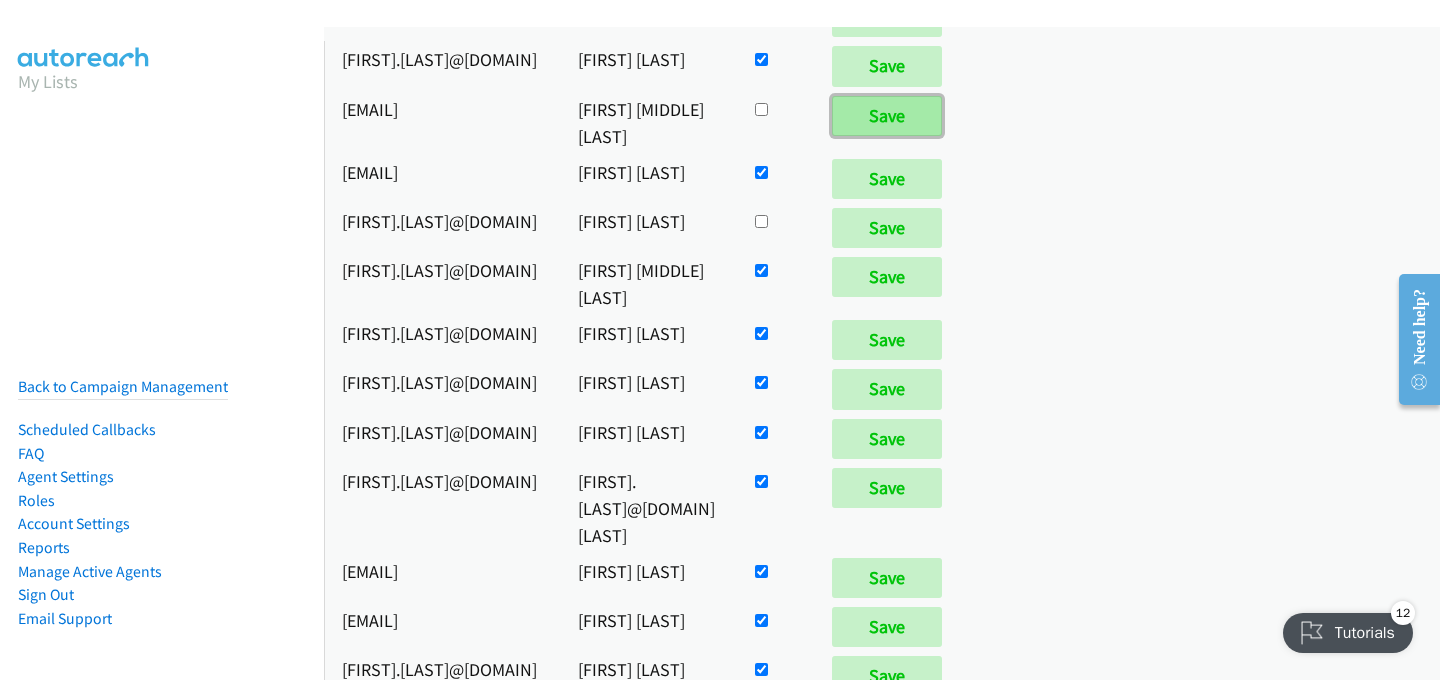 click on "Save" at bounding box center (887, 116) 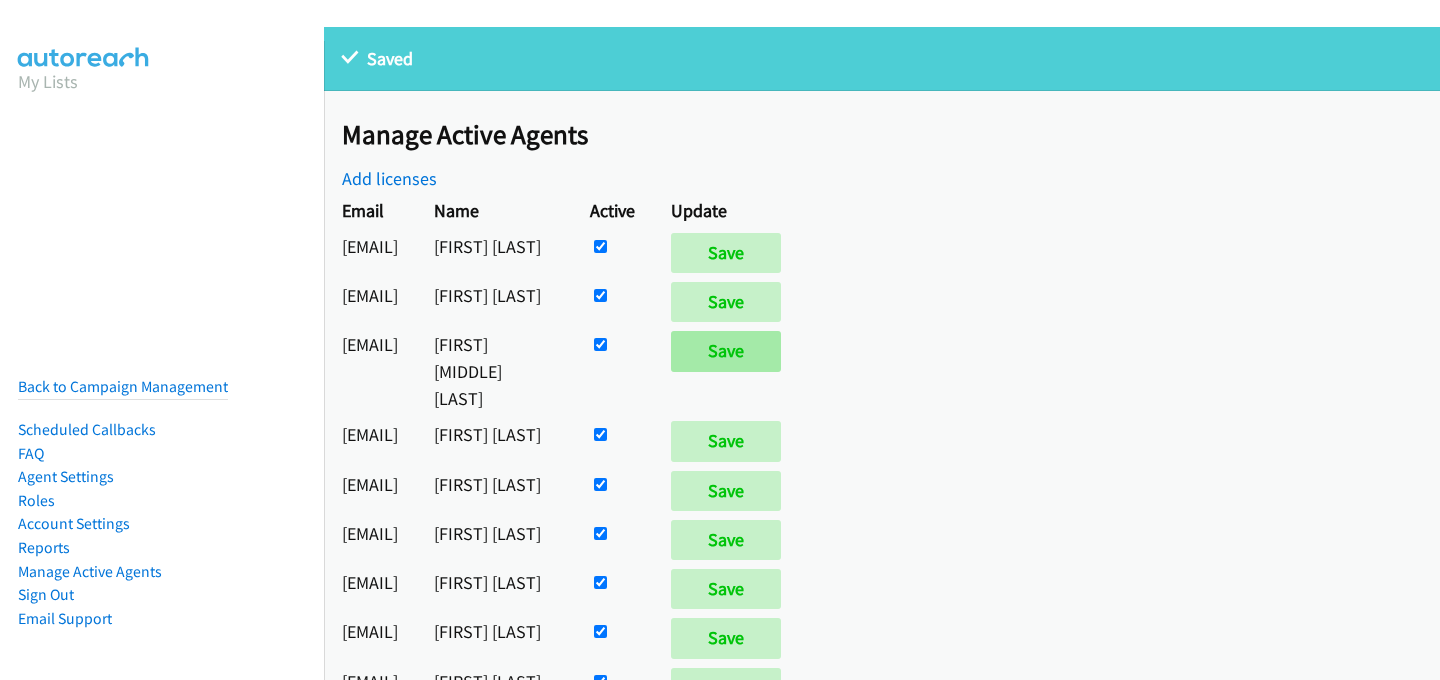 scroll, scrollTop: 0, scrollLeft: 0, axis: both 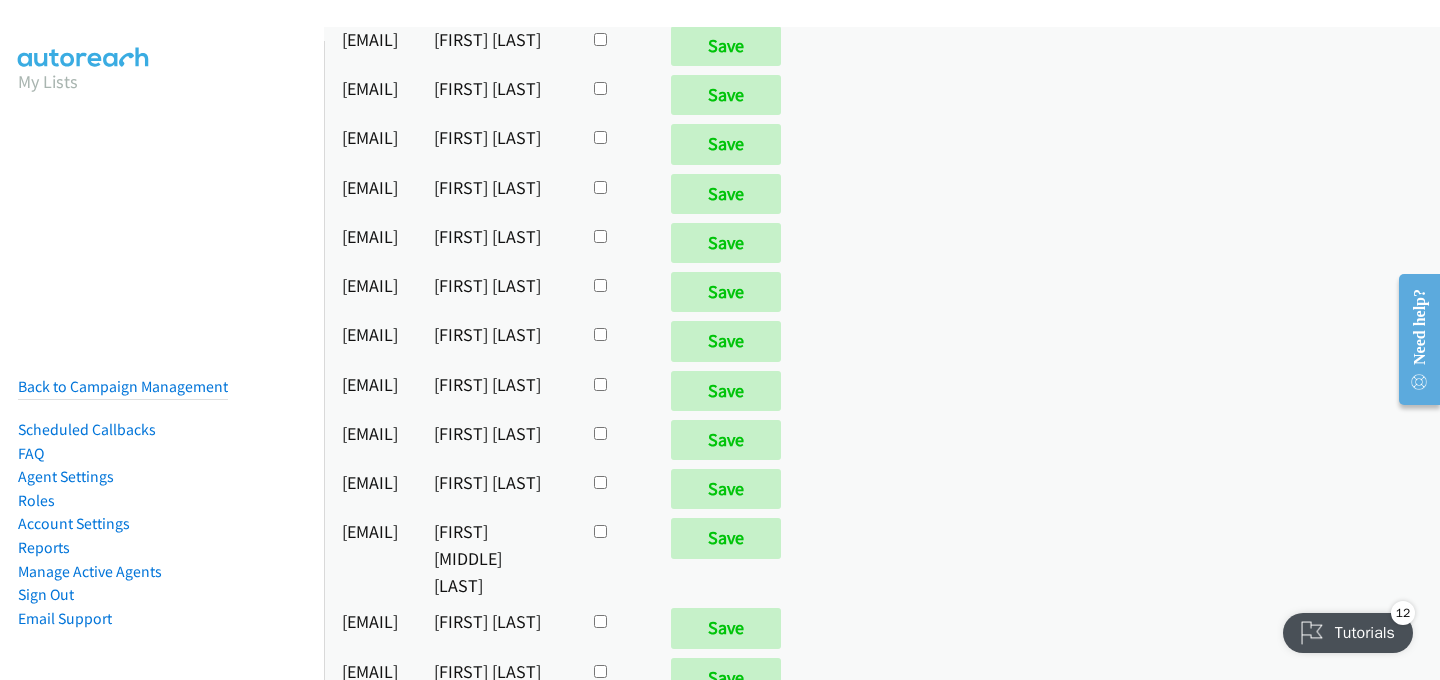 click at bounding box center (612, 973) 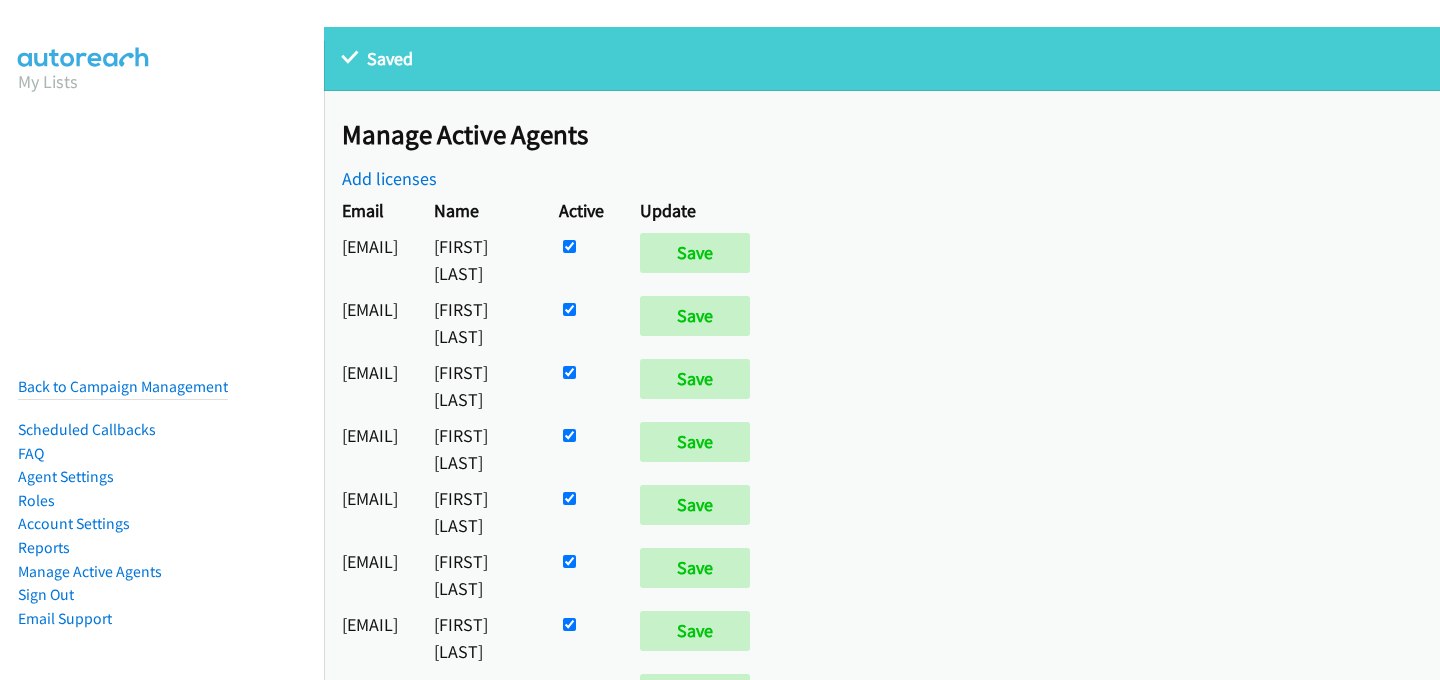 scroll, scrollTop: 0, scrollLeft: 0, axis: both 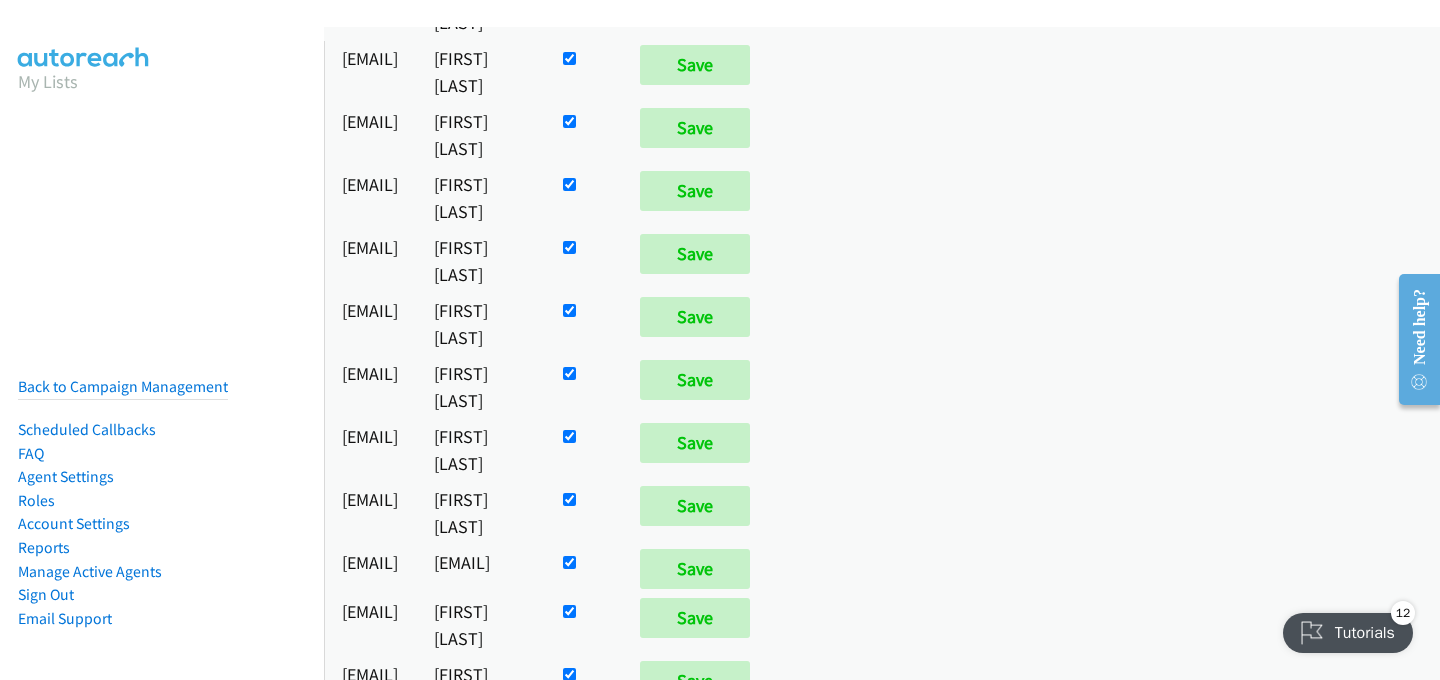 click at bounding box center (569, -698) 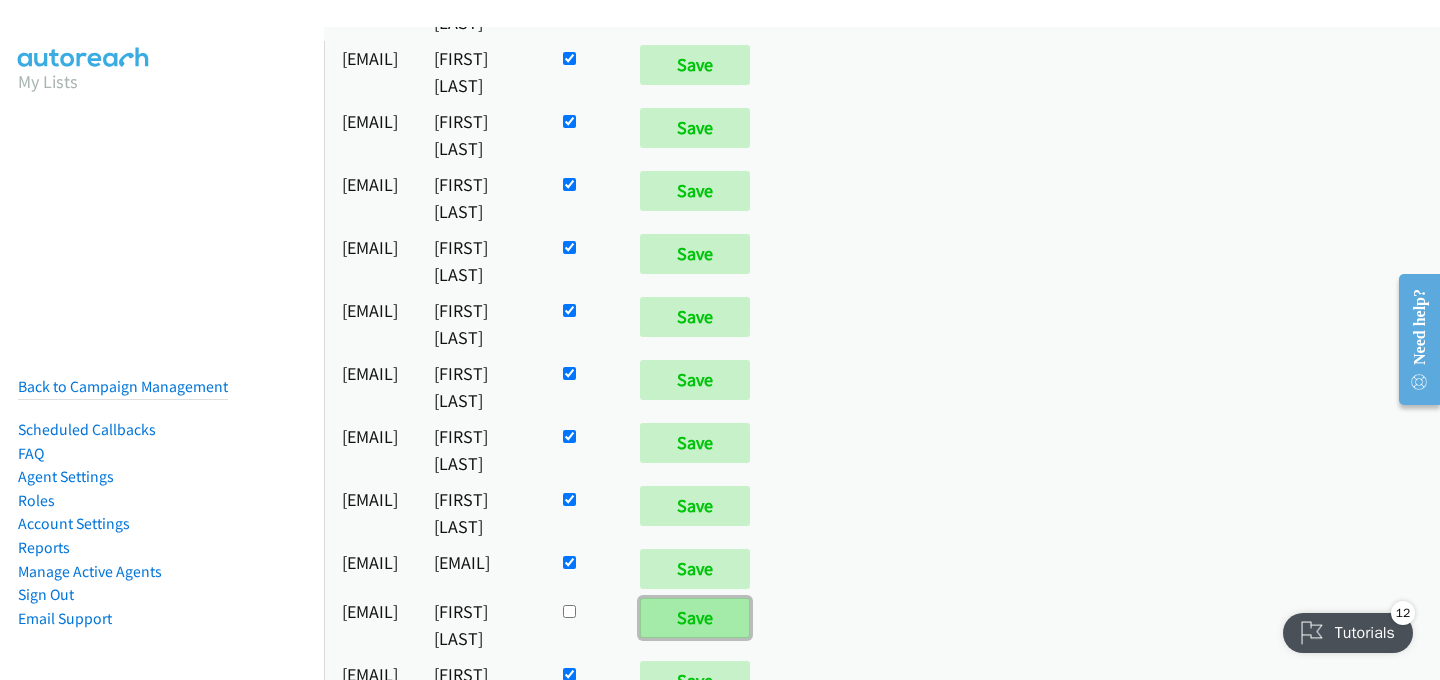 click on "Save" at bounding box center (695, 618) 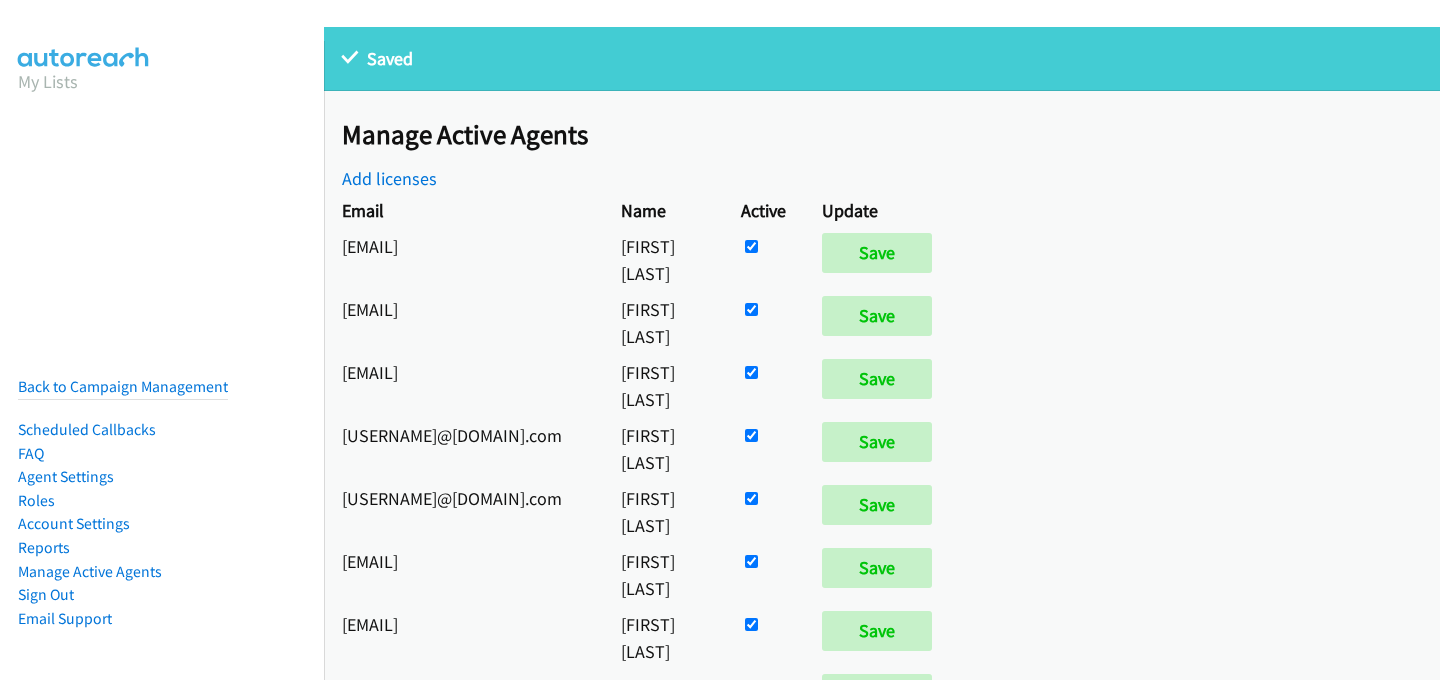 scroll, scrollTop: 0, scrollLeft: 0, axis: both 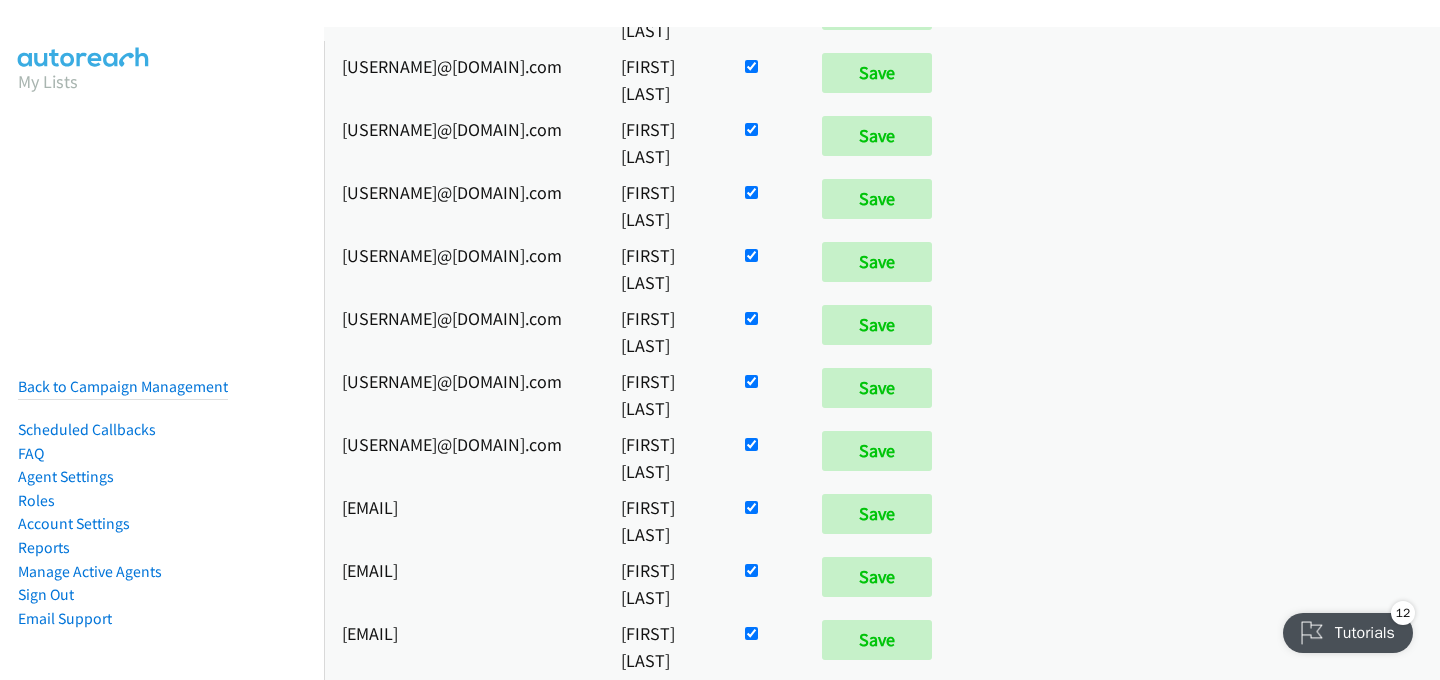 click at bounding box center (751, -2517) 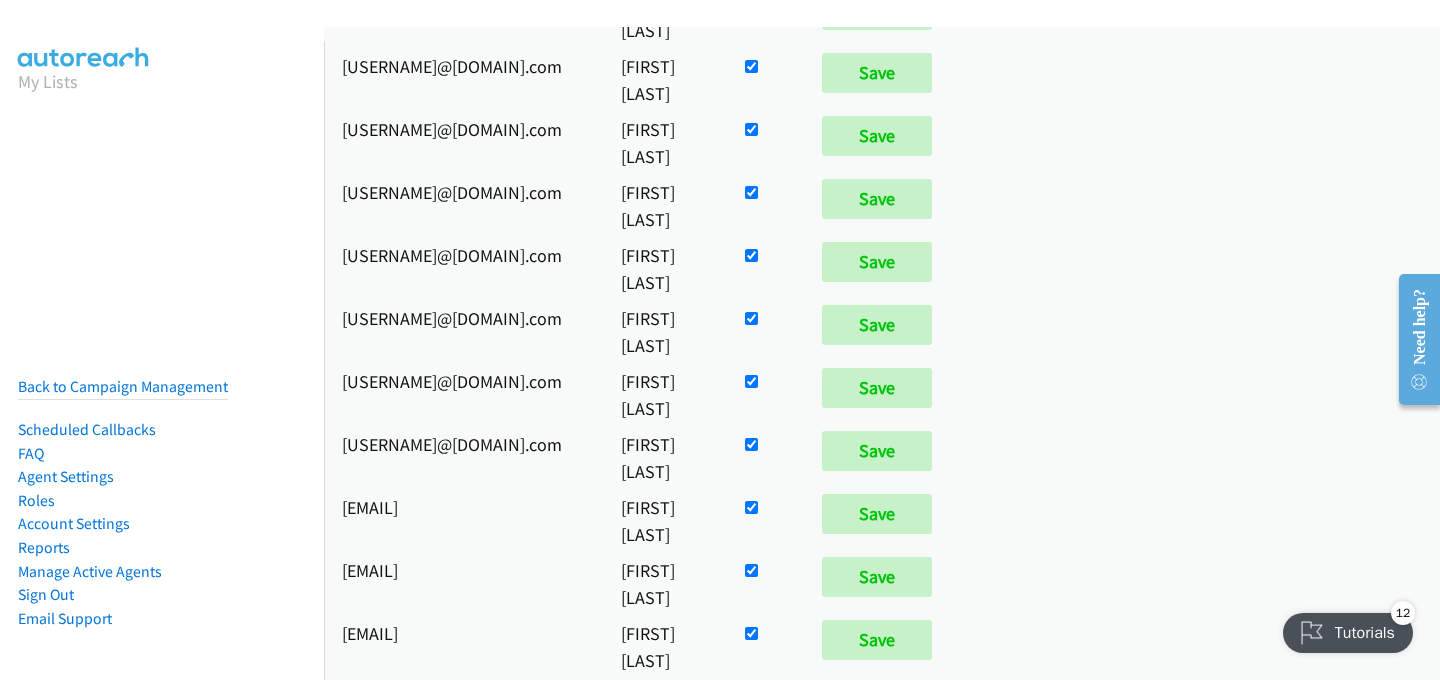 click on "Save" at bounding box center [877, 1144] 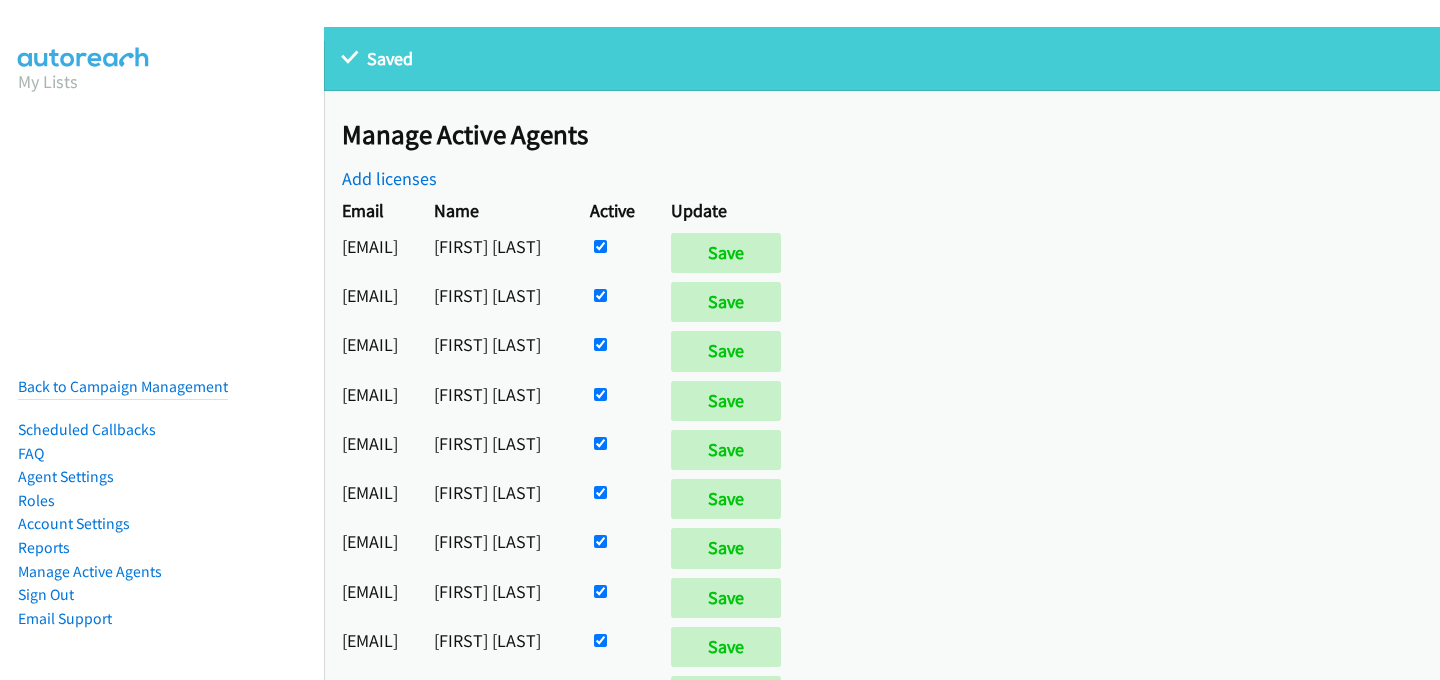 scroll, scrollTop: 0, scrollLeft: 0, axis: both 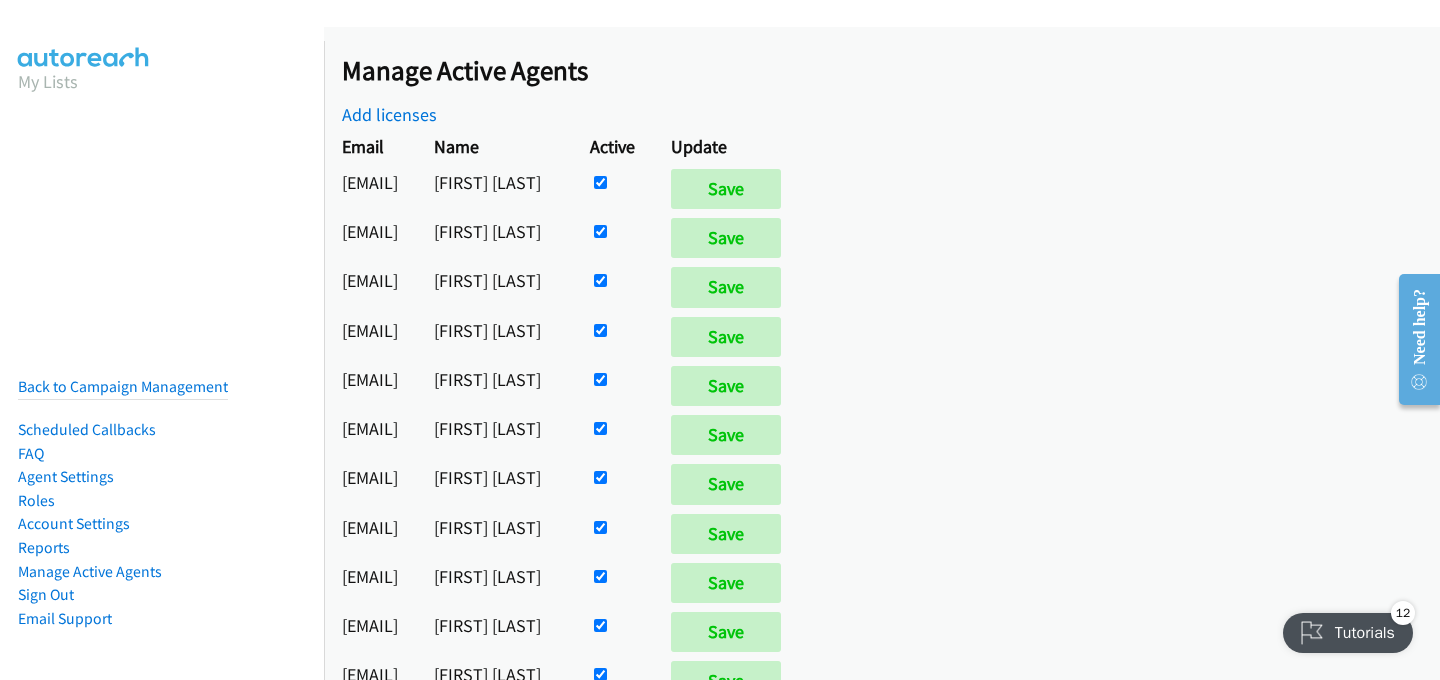 click at bounding box center (600, 182) 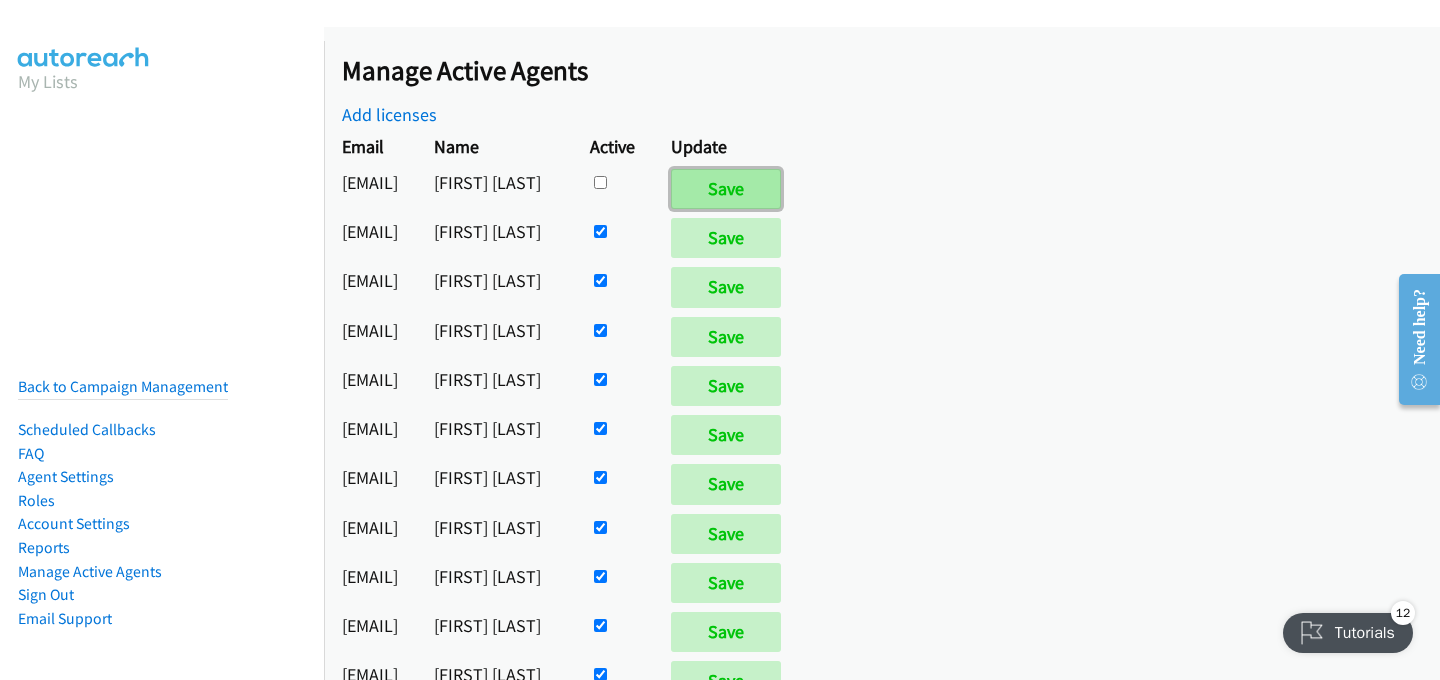 click on "Save" at bounding box center [726, 189] 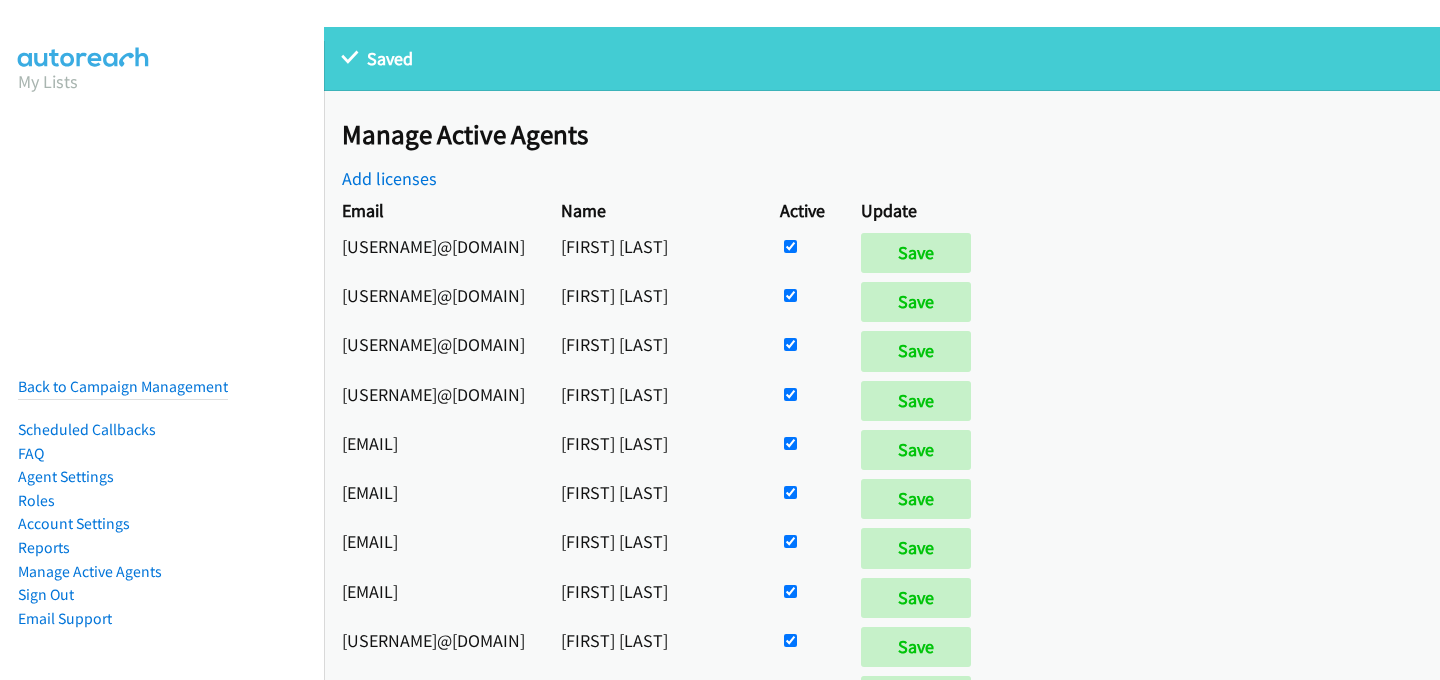 scroll, scrollTop: 0, scrollLeft: 0, axis: both 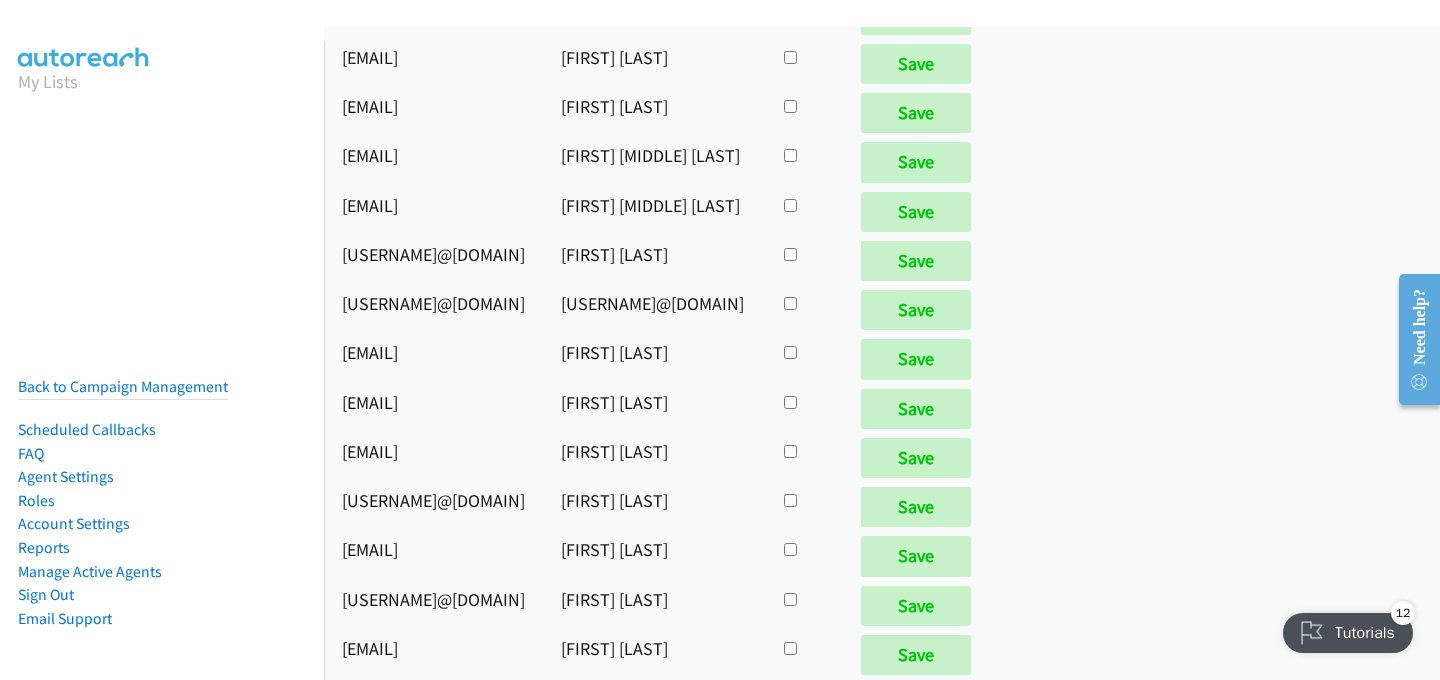 click at bounding box center (790, -13008) 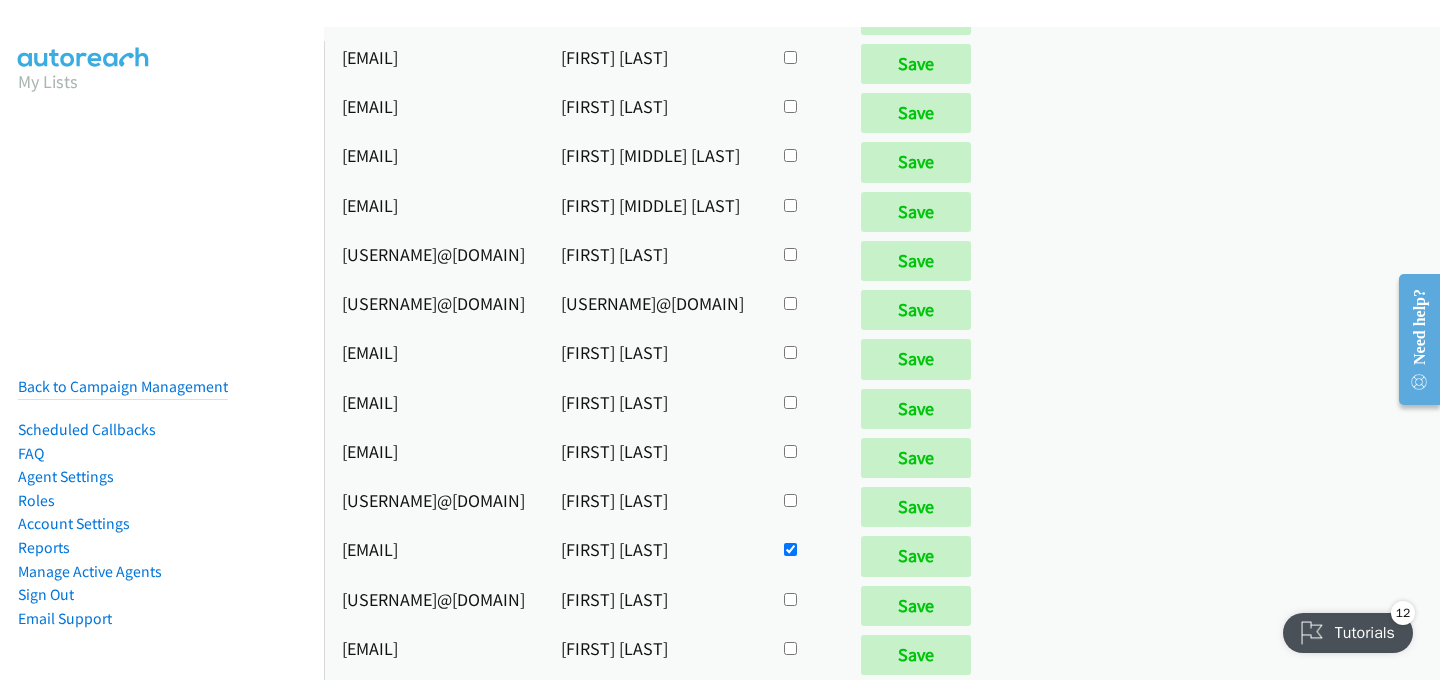click on "Save" at bounding box center (920, 556) 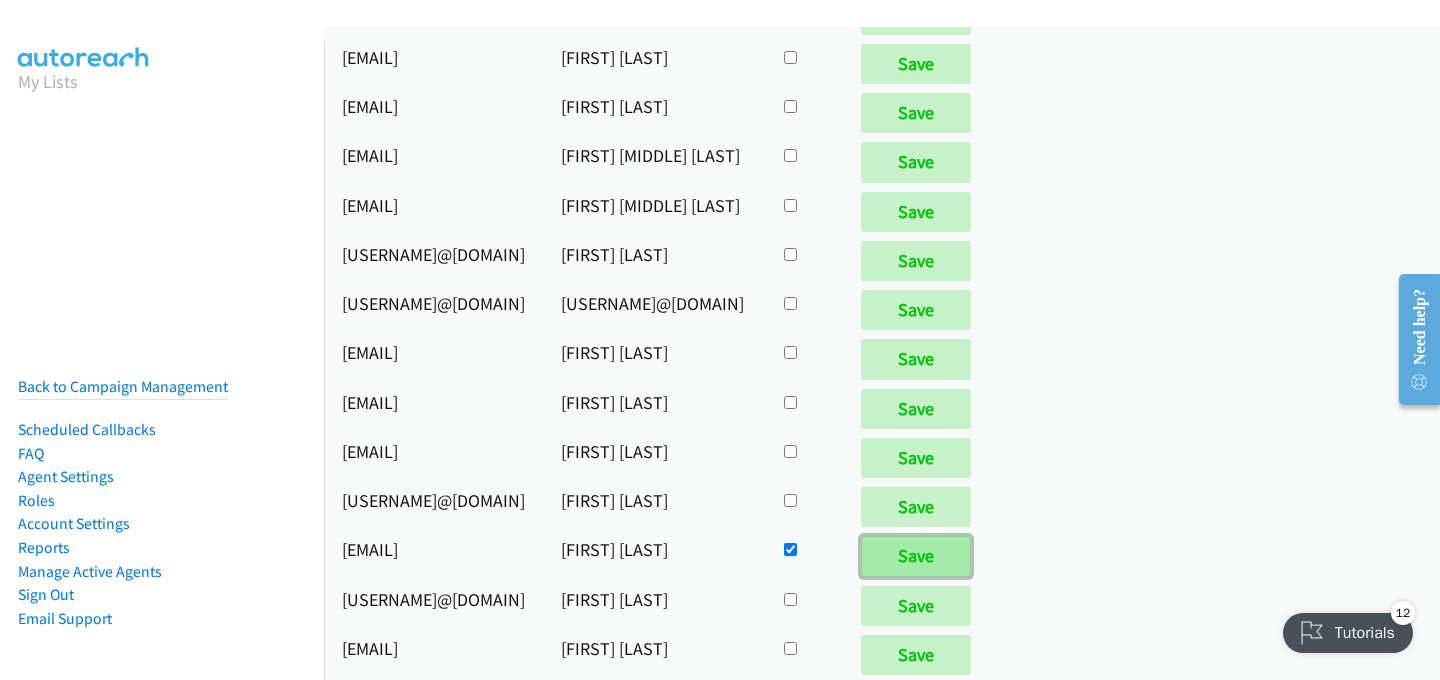 click on "Save" at bounding box center (916, 556) 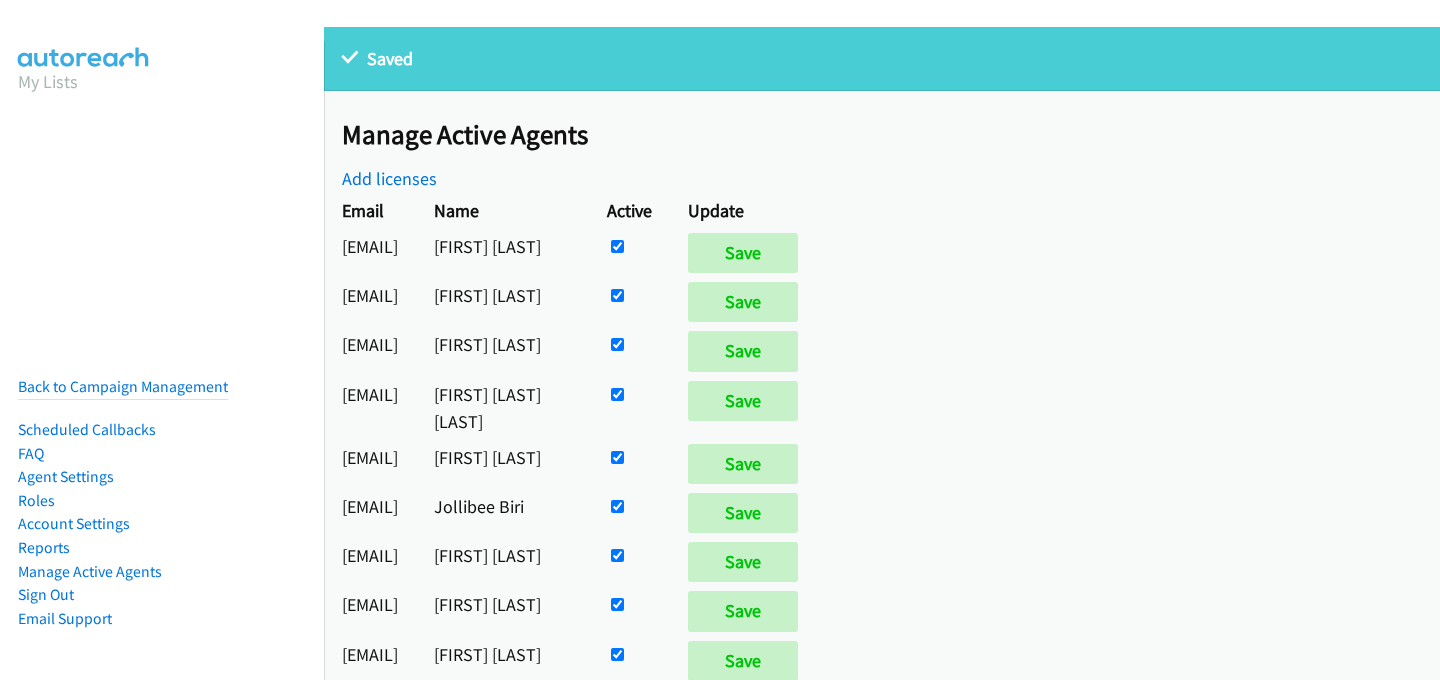scroll, scrollTop: 0, scrollLeft: 0, axis: both 